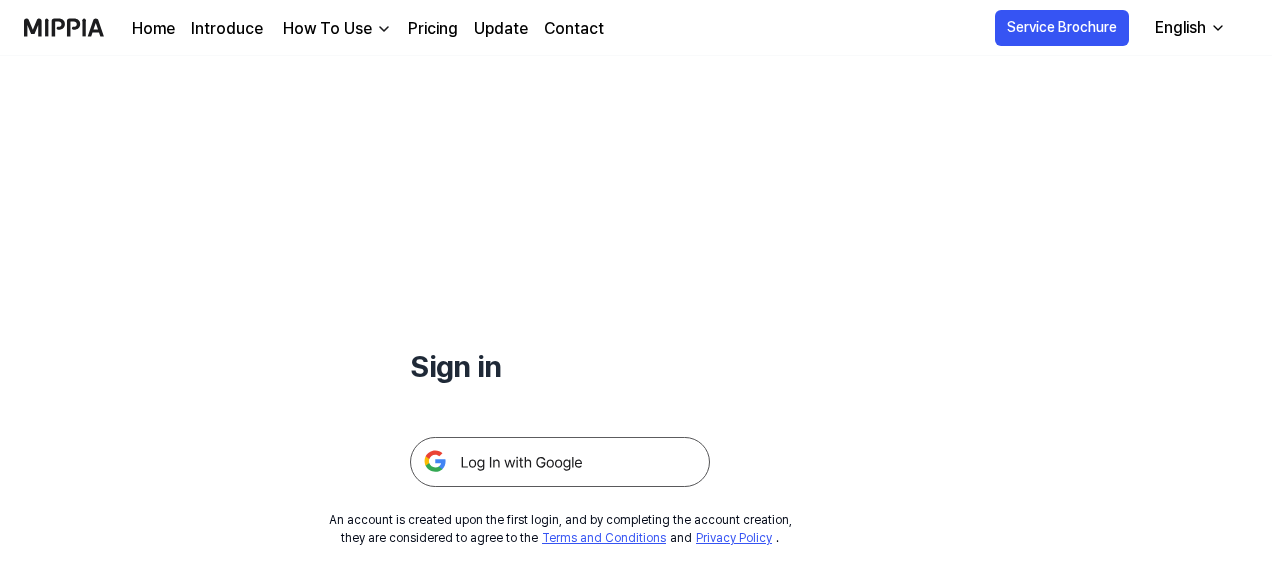 scroll, scrollTop: 0, scrollLeft: 0, axis: both 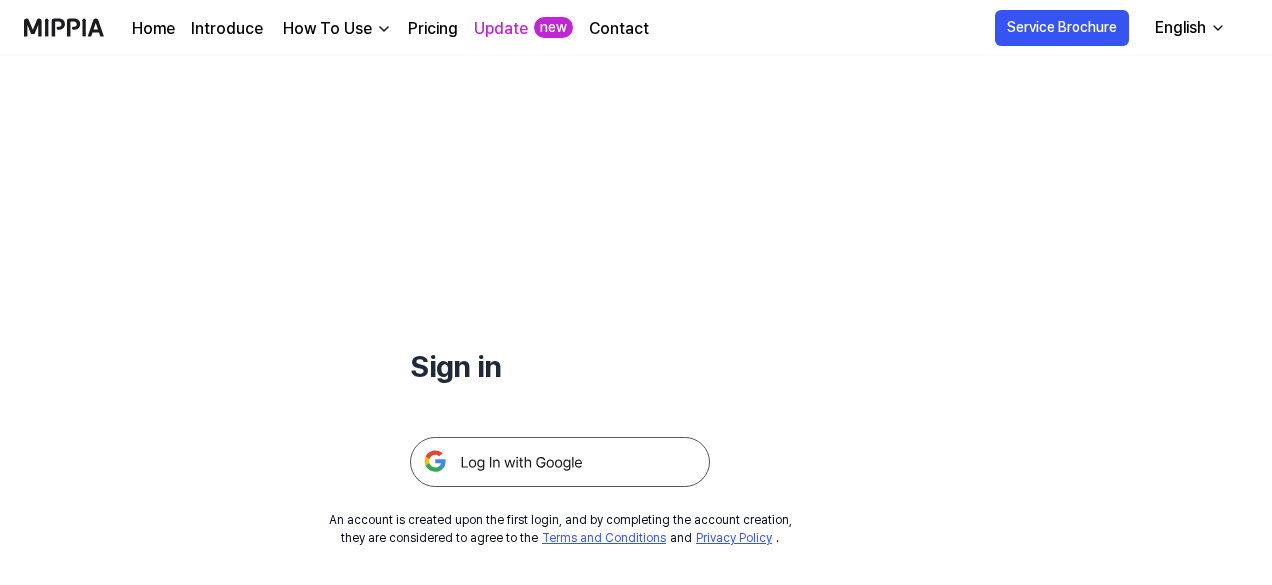 click at bounding box center (560, 462) 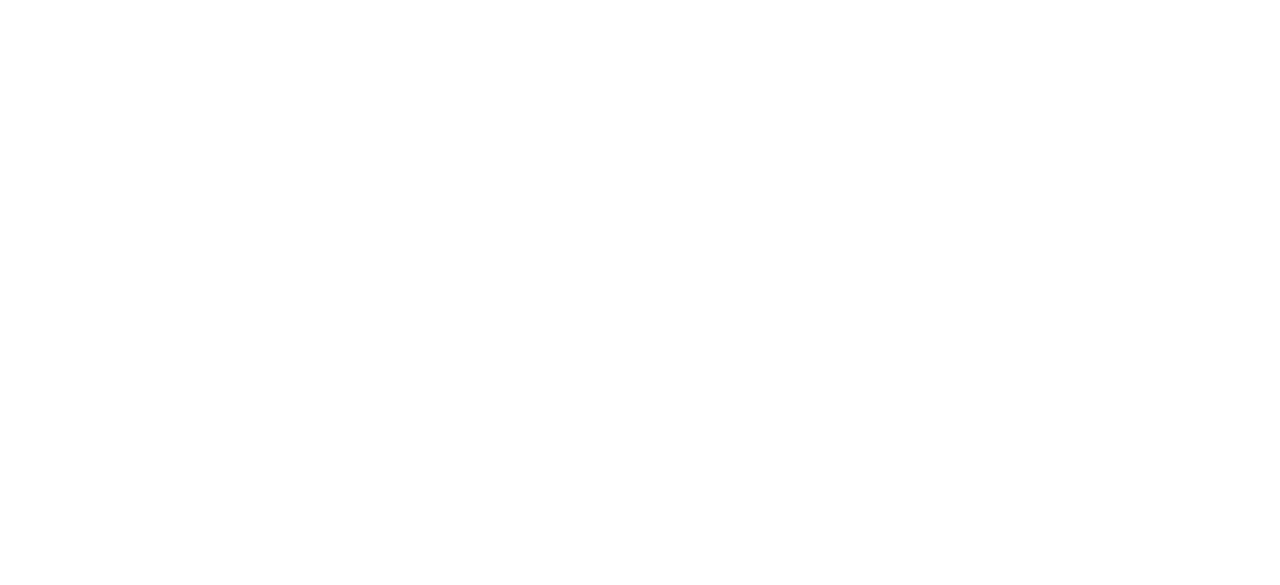 scroll, scrollTop: 0, scrollLeft: 0, axis: both 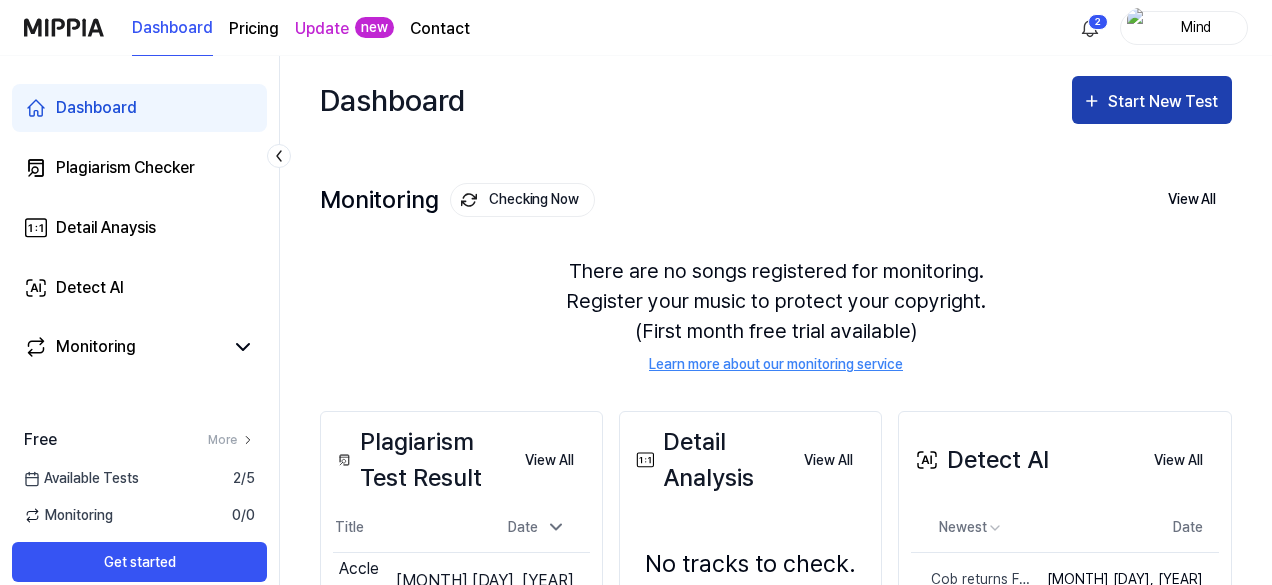 click on "Start New Test" at bounding box center [1165, 102] 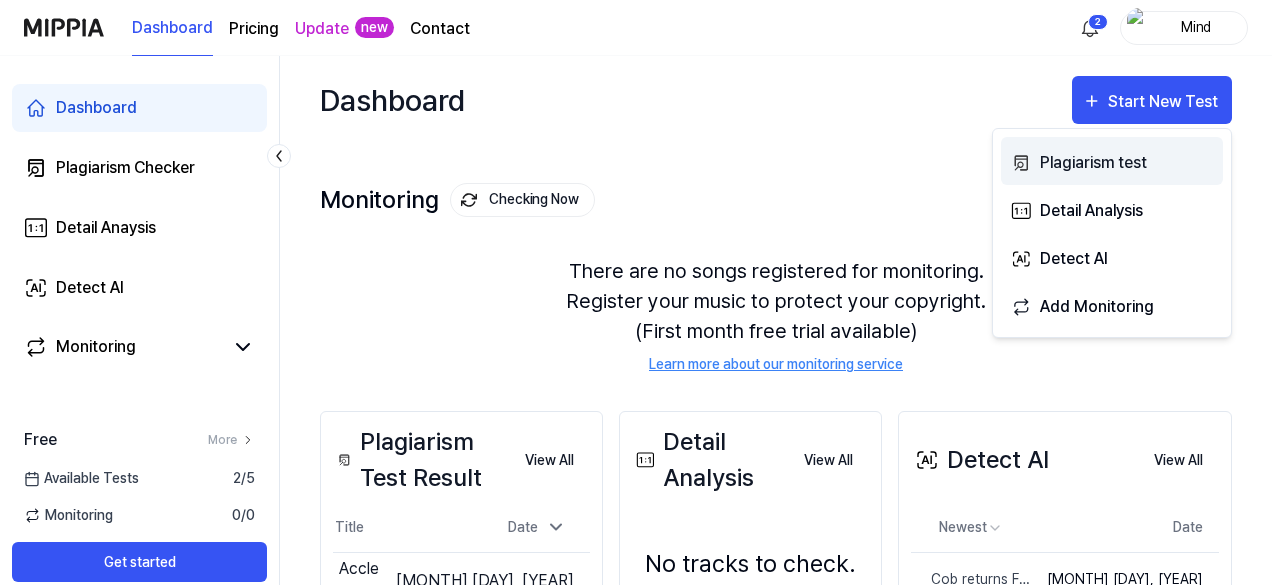 click on "Plagiarism test" at bounding box center [1127, 163] 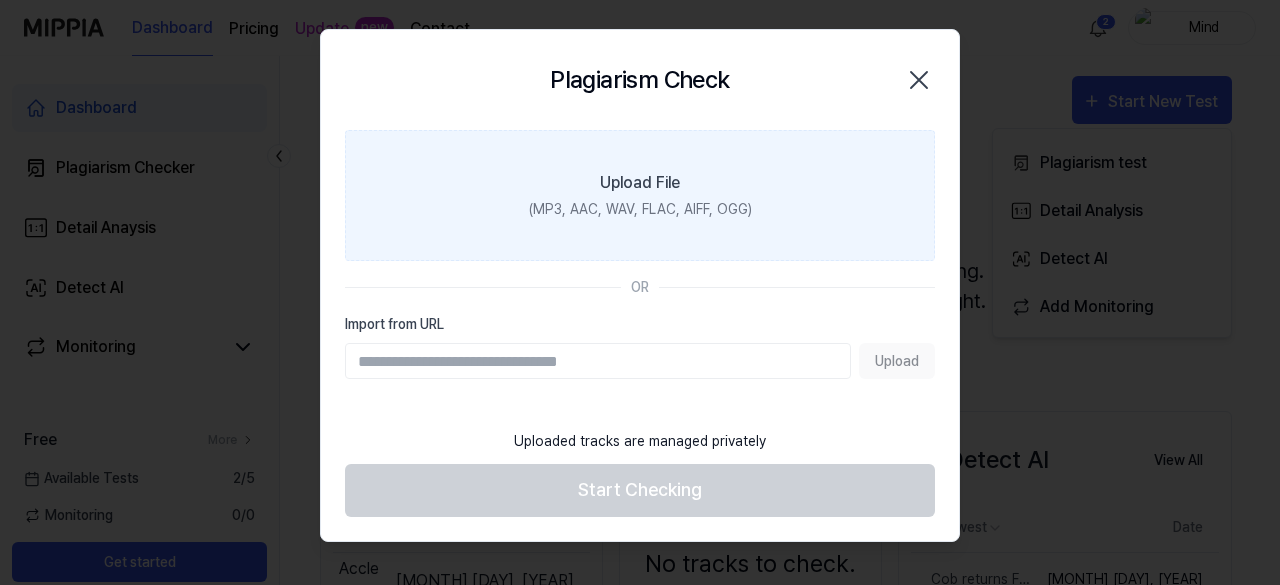 click on "(MP3, AAC, WAV, FLAC, AIFF, OGG)" at bounding box center [640, 209] 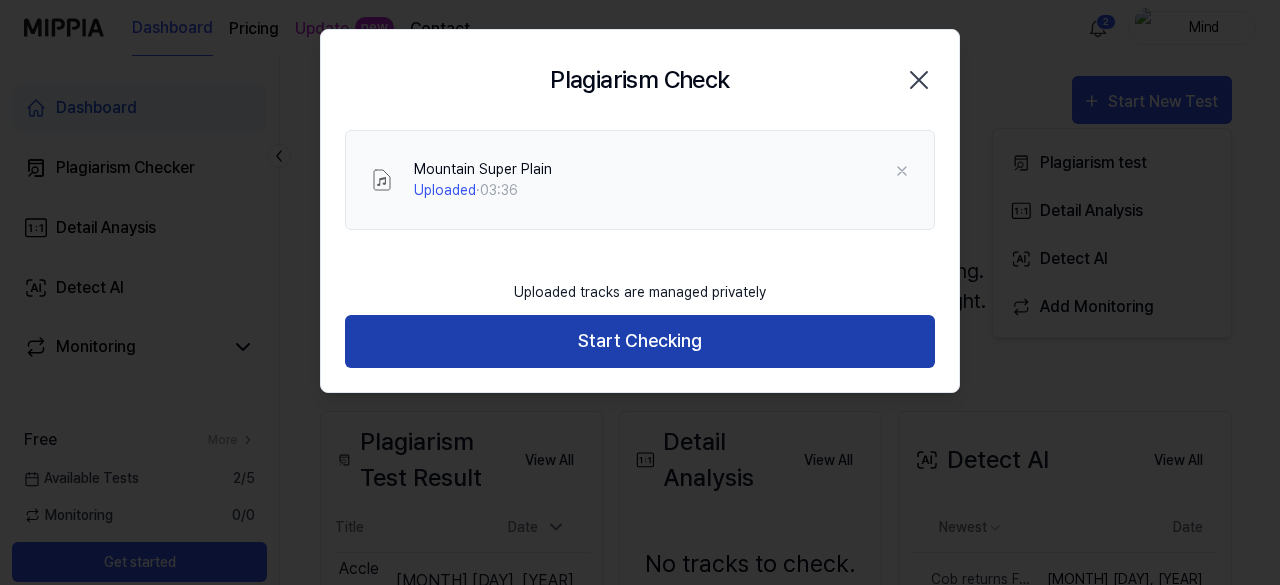 click on "Start Checking" at bounding box center [640, 341] 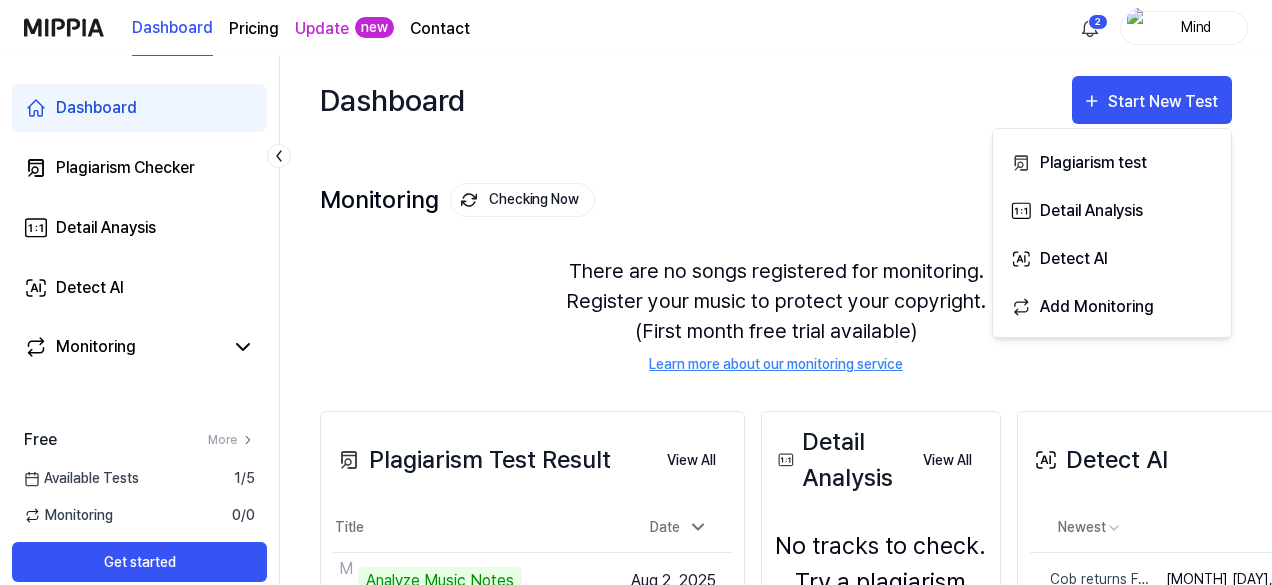 type 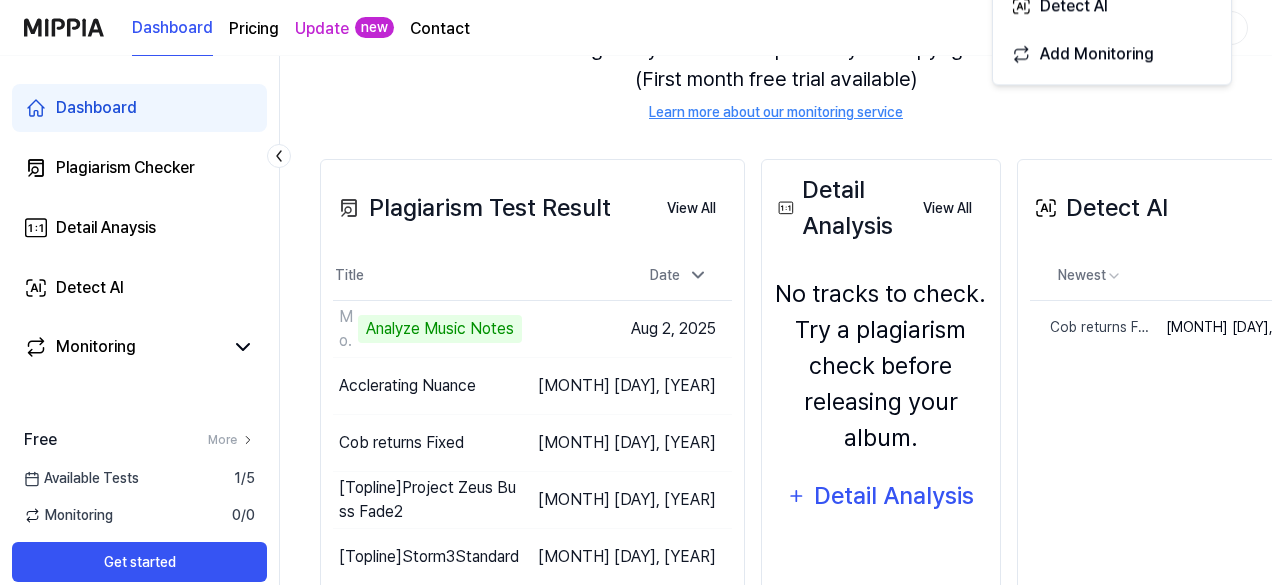 scroll, scrollTop: 314, scrollLeft: 0, axis: vertical 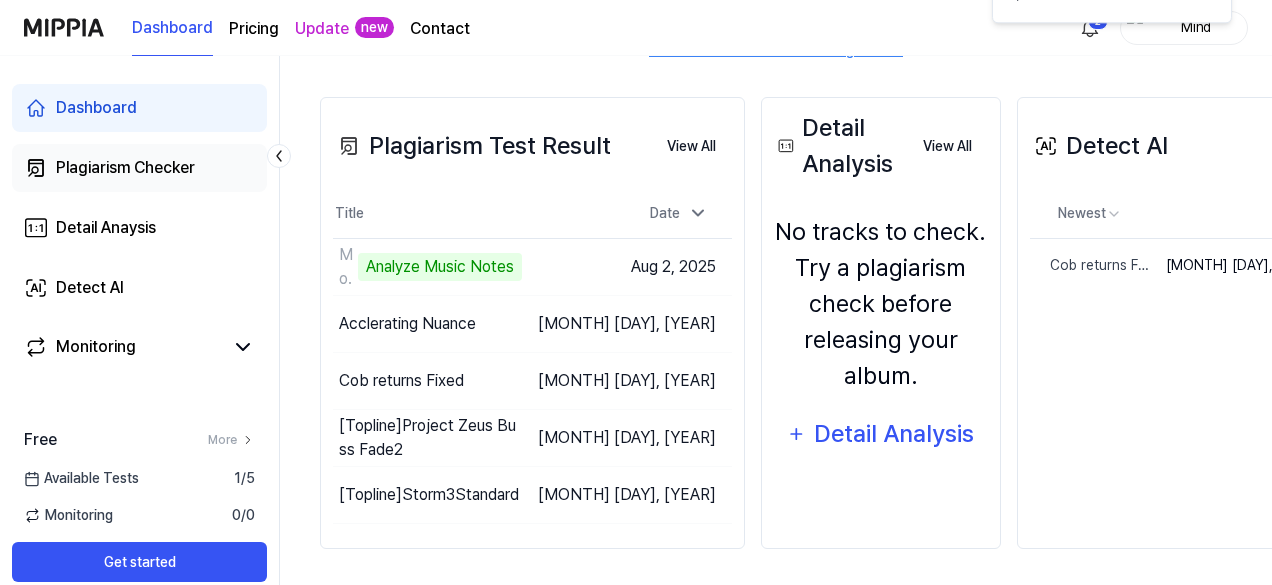 click on "Plagiarism Checker" at bounding box center [125, 168] 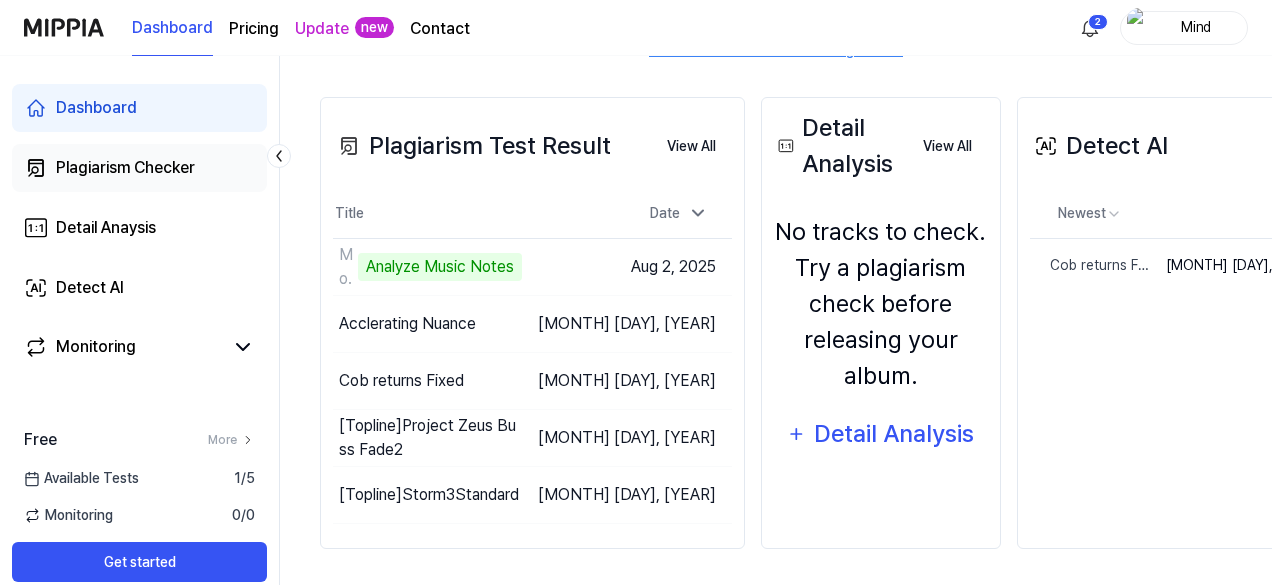 scroll, scrollTop: 3, scrollLeft: 0, axis: vertical 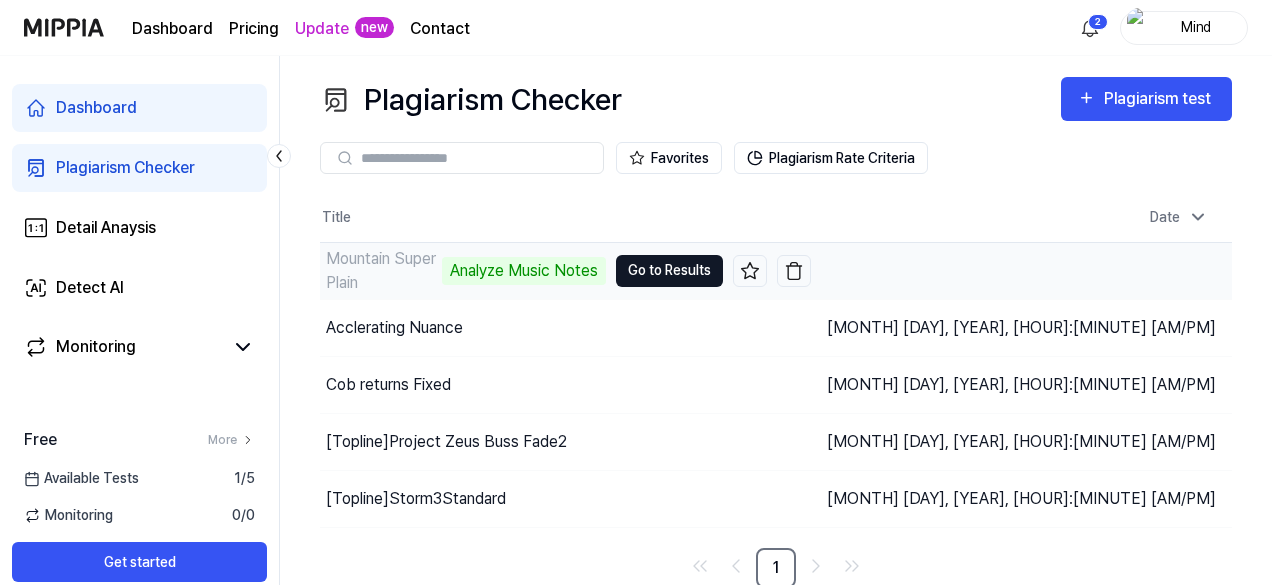 click on "Go to Results" at bounding box center (669, 271) 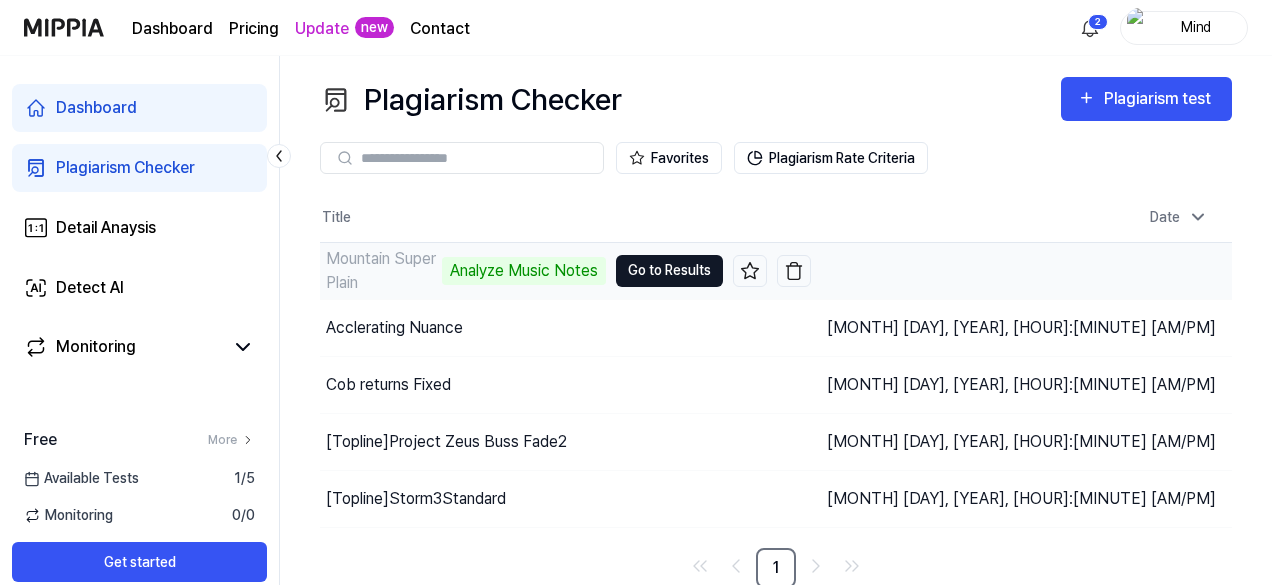 click on "Go to Results" at bounding box center [669, 271] 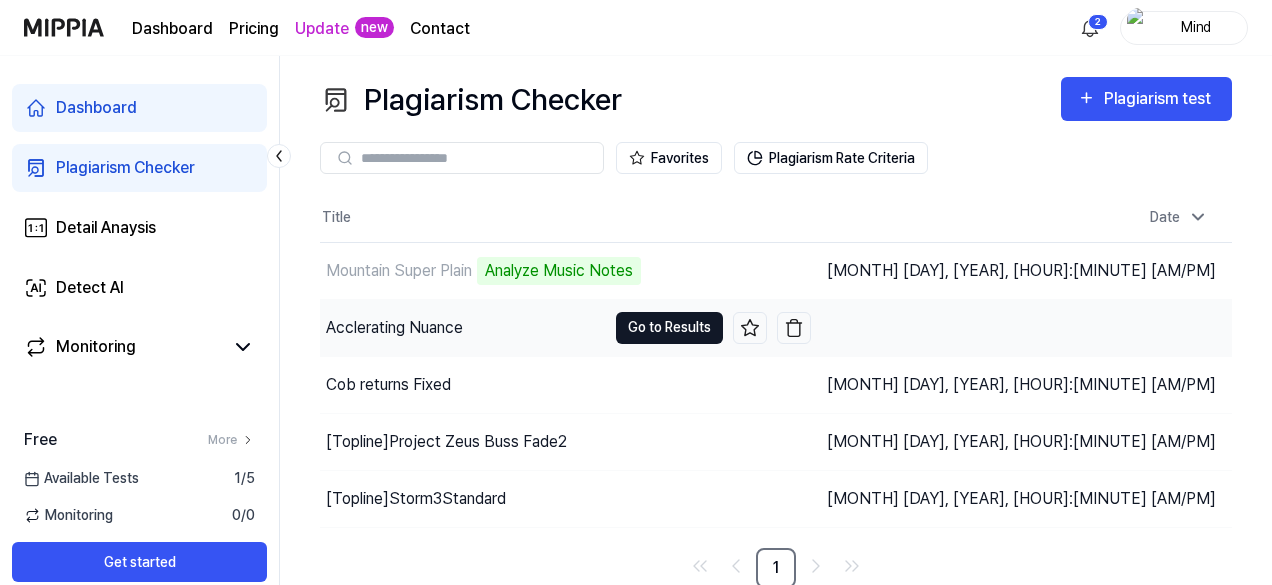 click on "Go to Results" at bounding box center [669, 328] 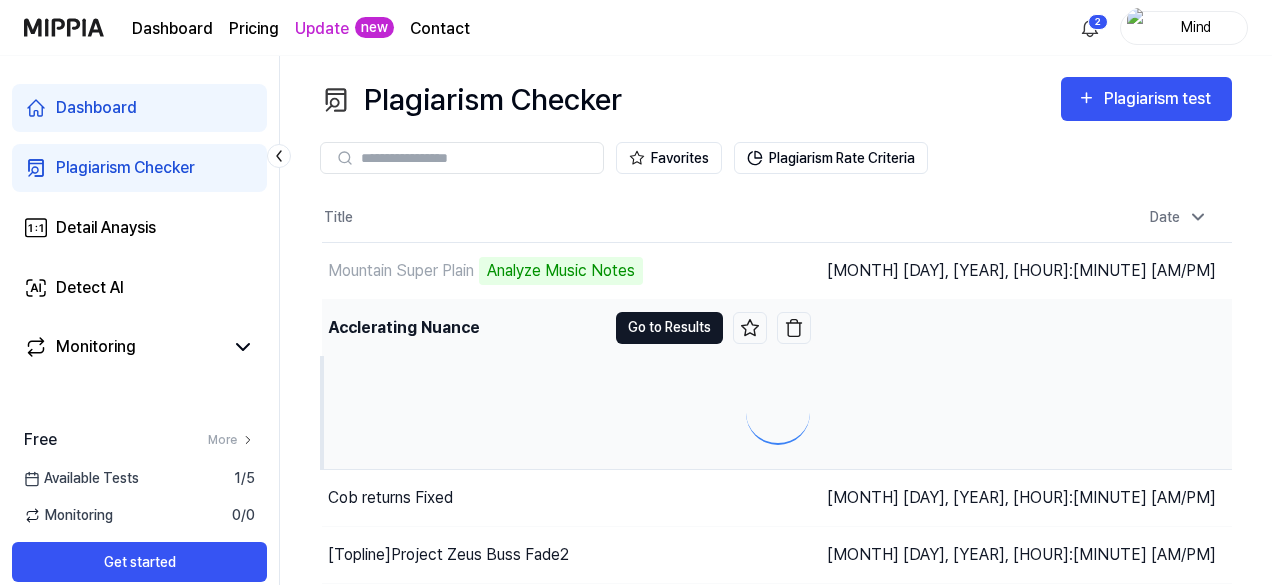 scroll, scrollTop: 0, scrollLeft: 0, axis: both 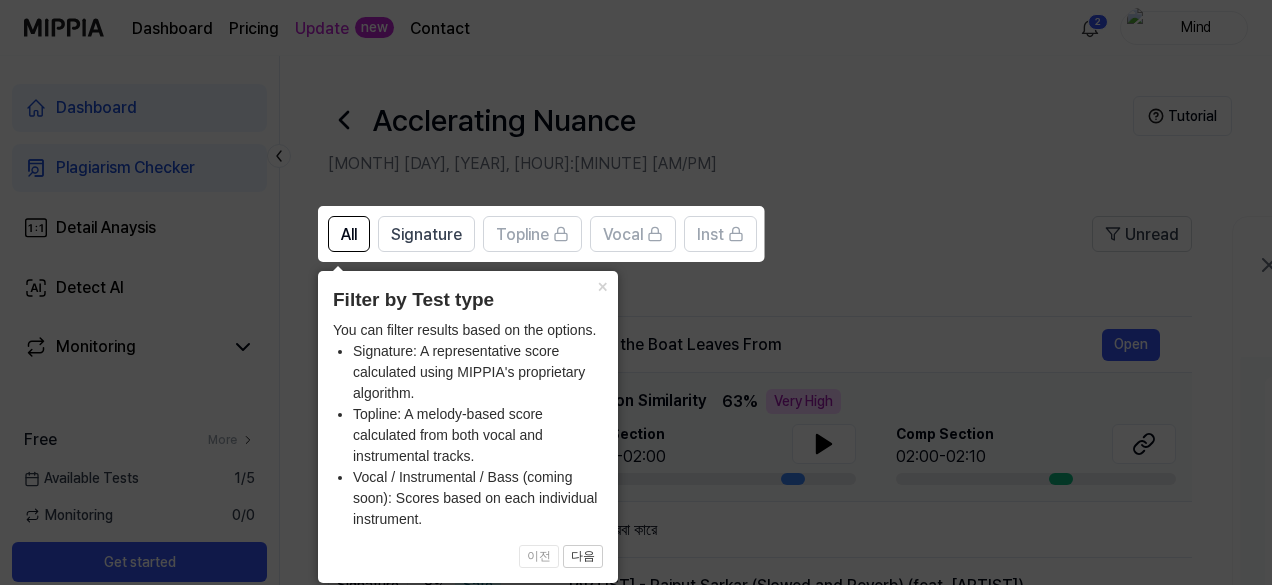 click 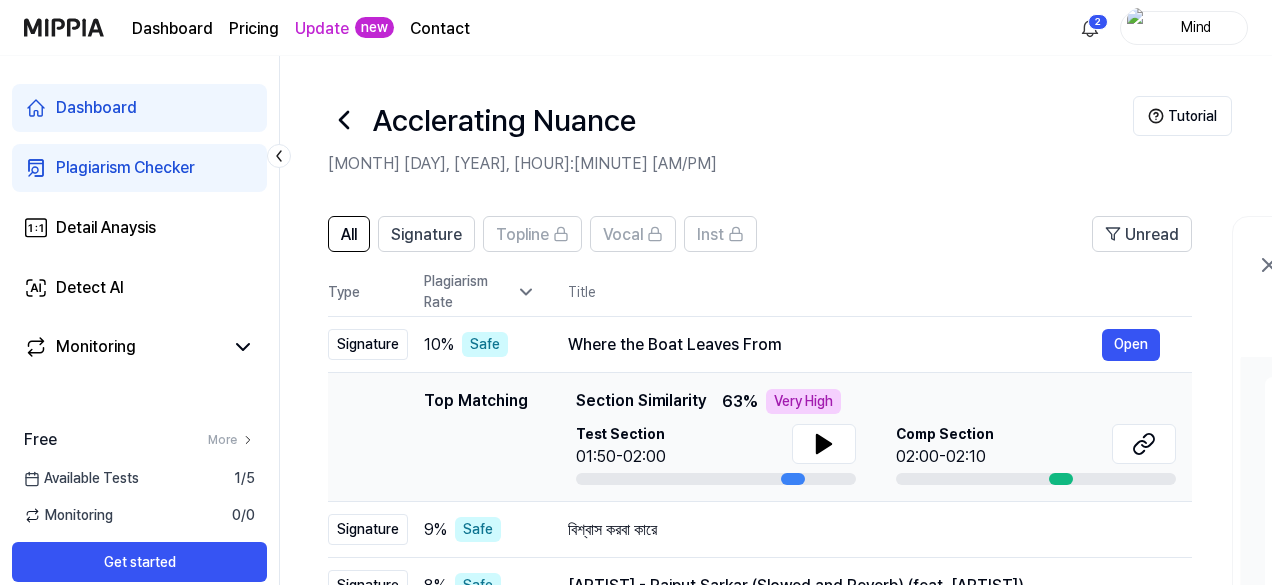 click on "Plagiarism Checker" at bounding box center [139, 168] 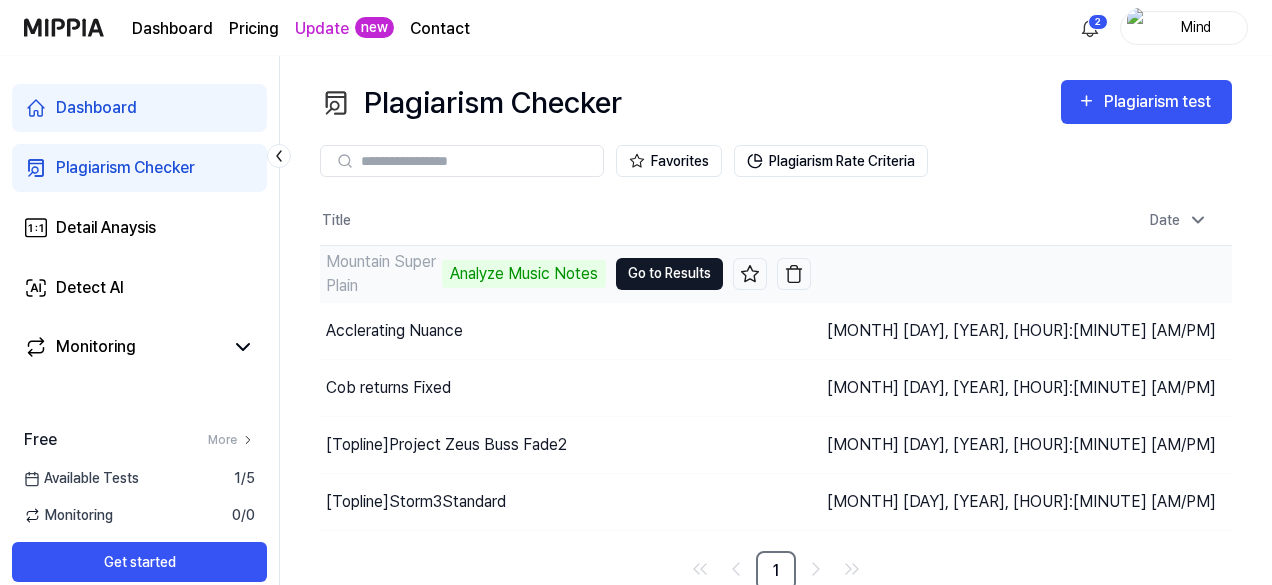 click on "Go to Results" at bounding box center [669, 274] 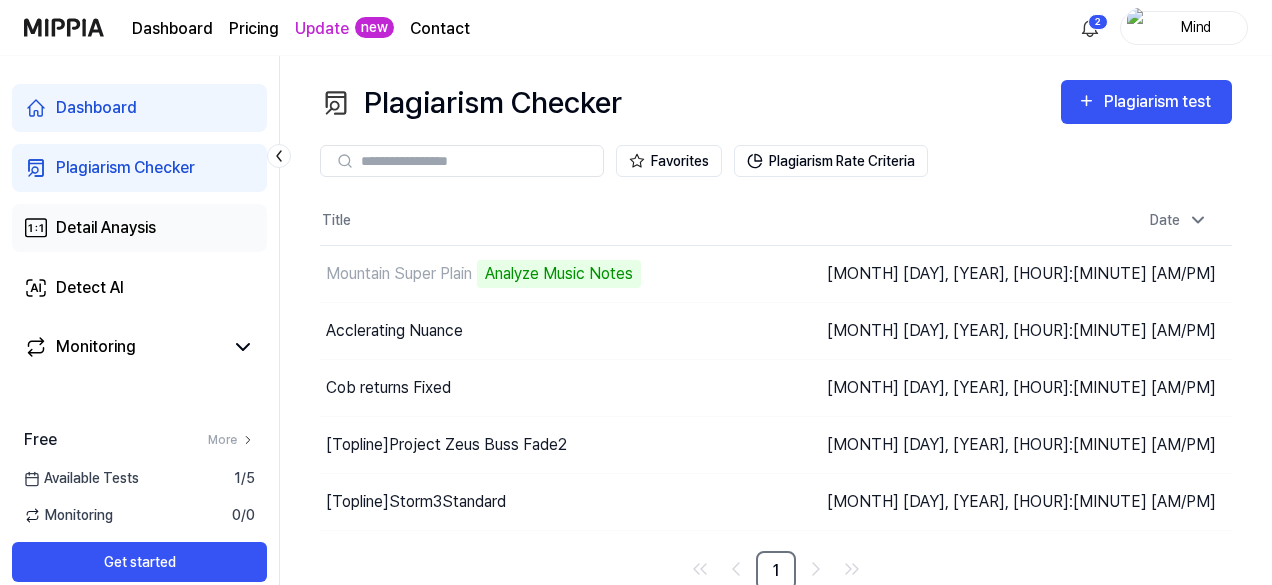 click on "Detail Anaysis" at bounding box center (139, 228) 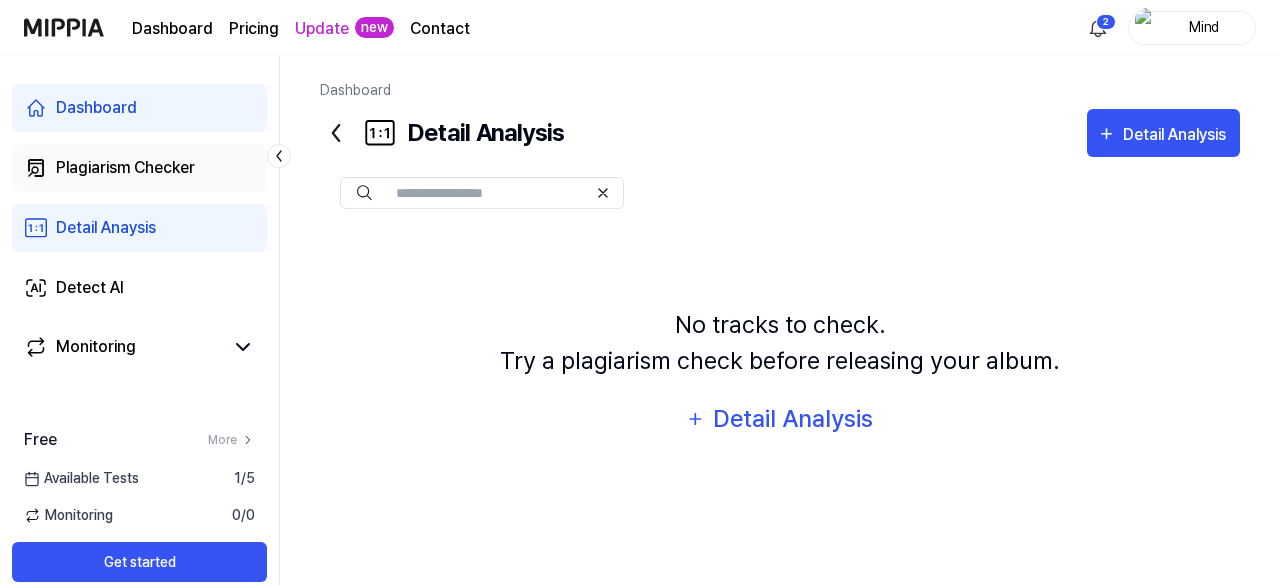 click on "Plagiarism Checker" at bounding box center [125, 168] 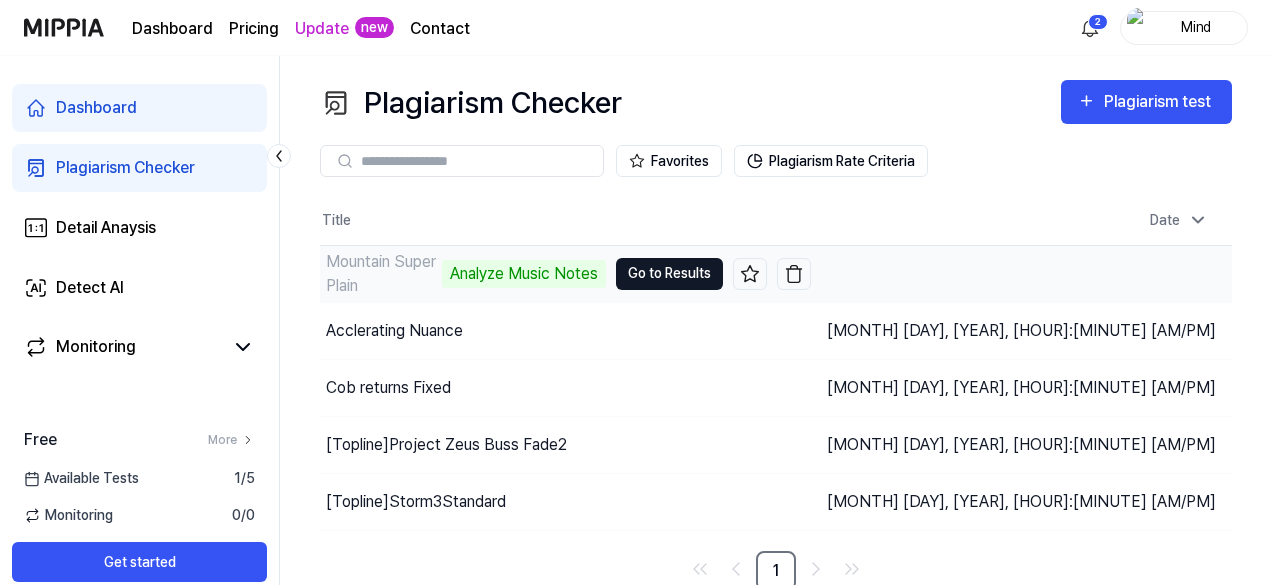 click on "Go to Results" at bounding box center [669, 274] 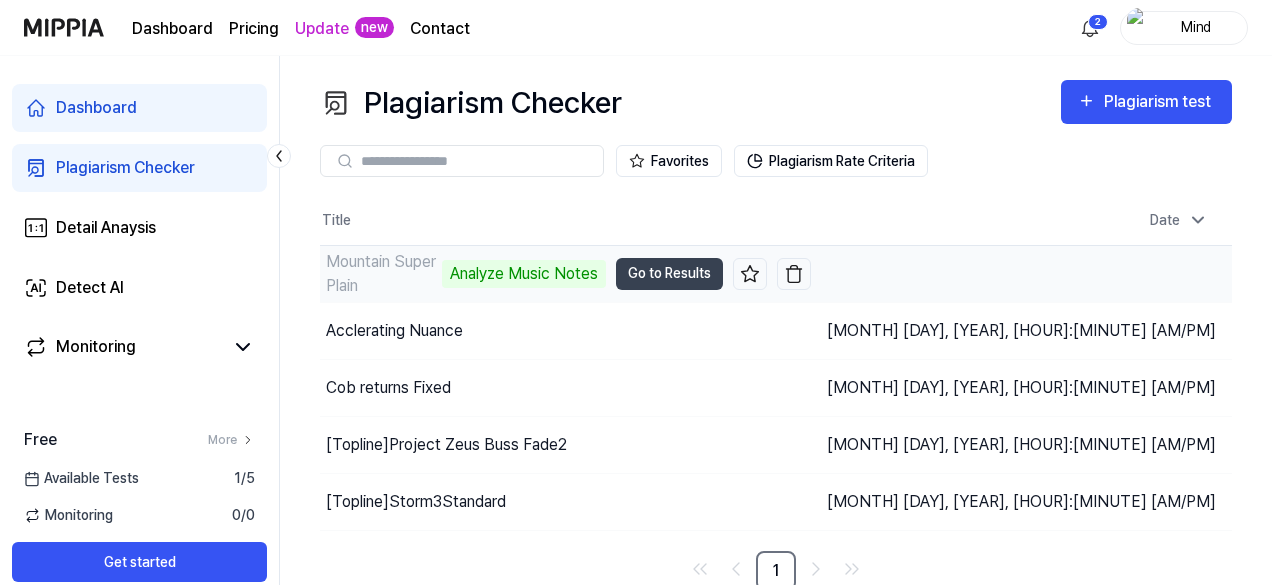click on "Analyze Music Notes" at bounding box center (524, 274) 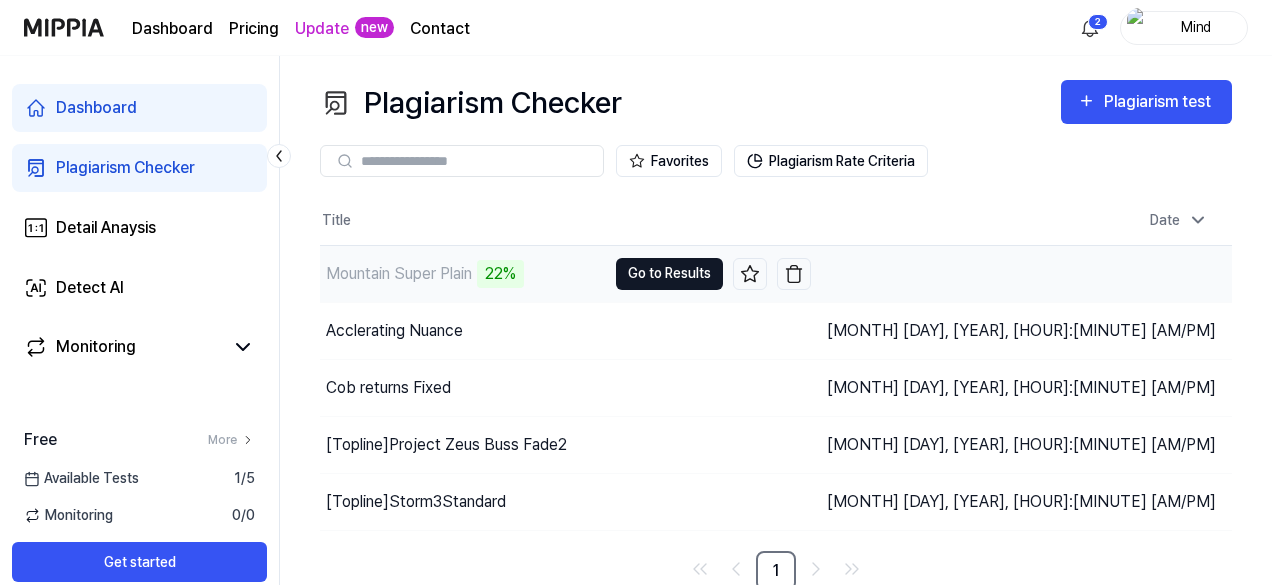 click on "Go to Results" at bounding box center (669, 274) 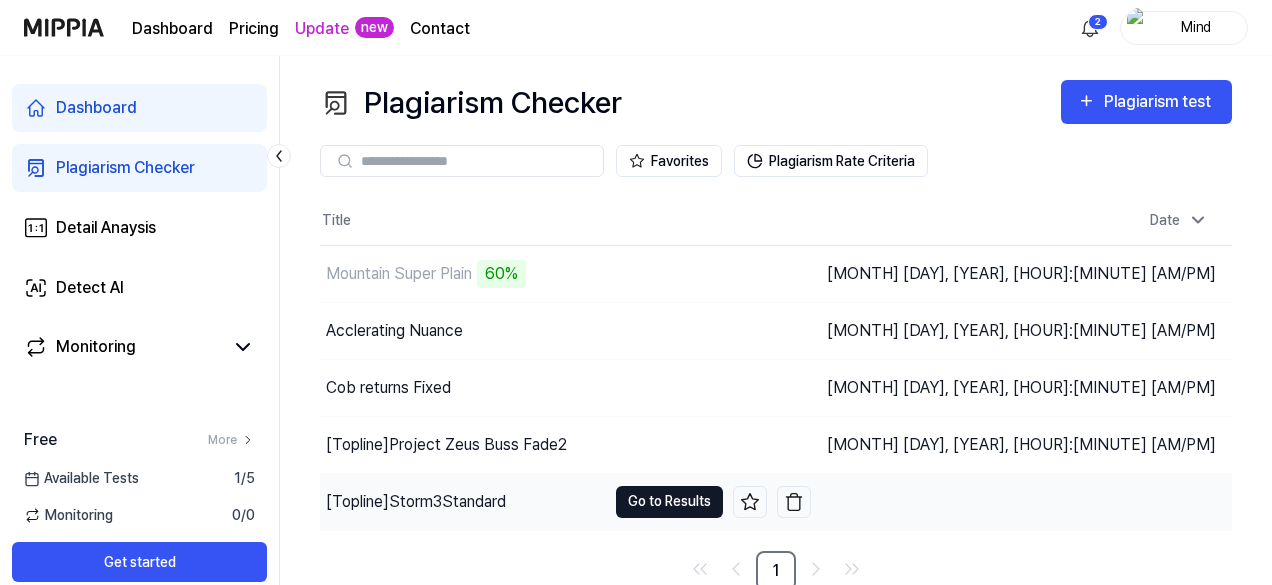 click on "Go to Results" at bounding box center (669, 502) 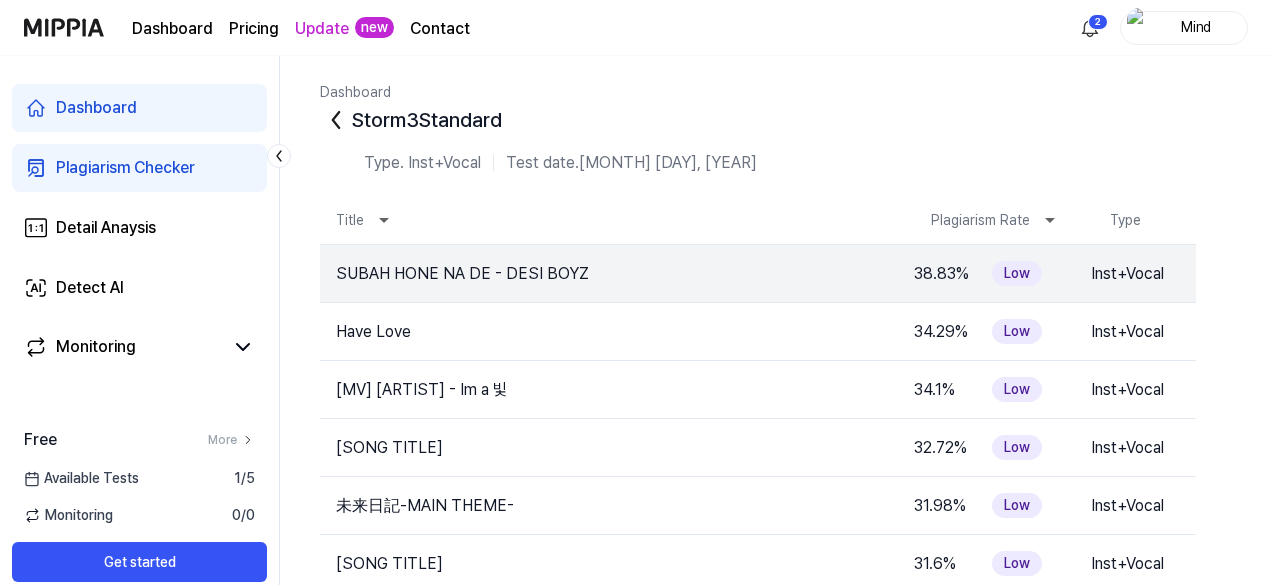 click 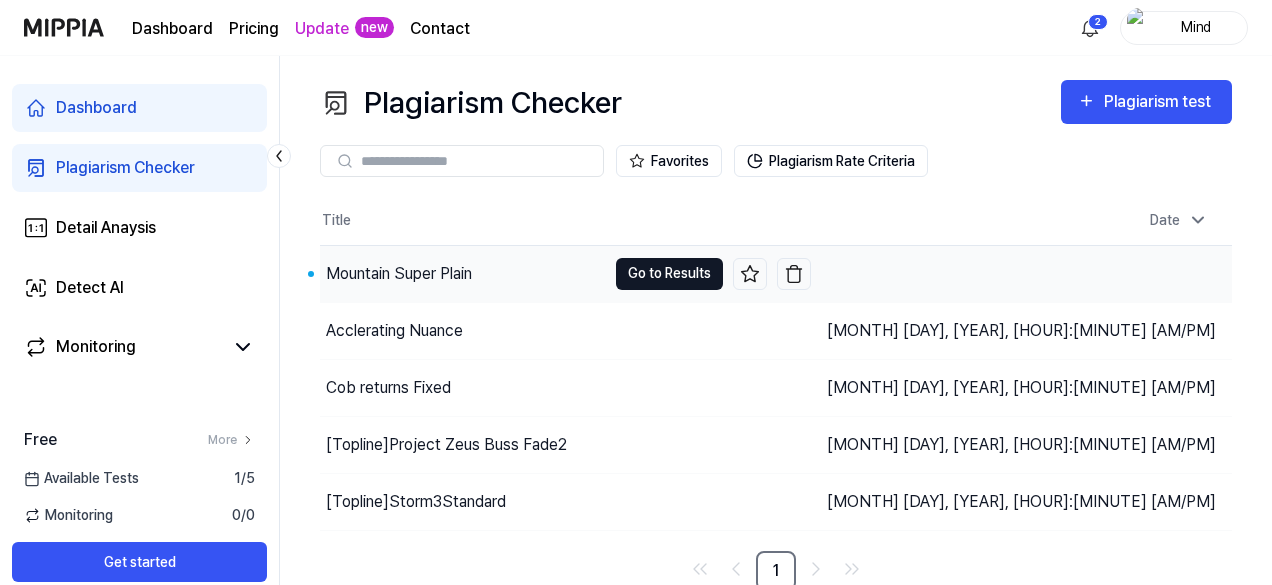 click on "Go to Results" at bounding box center [669, 274] 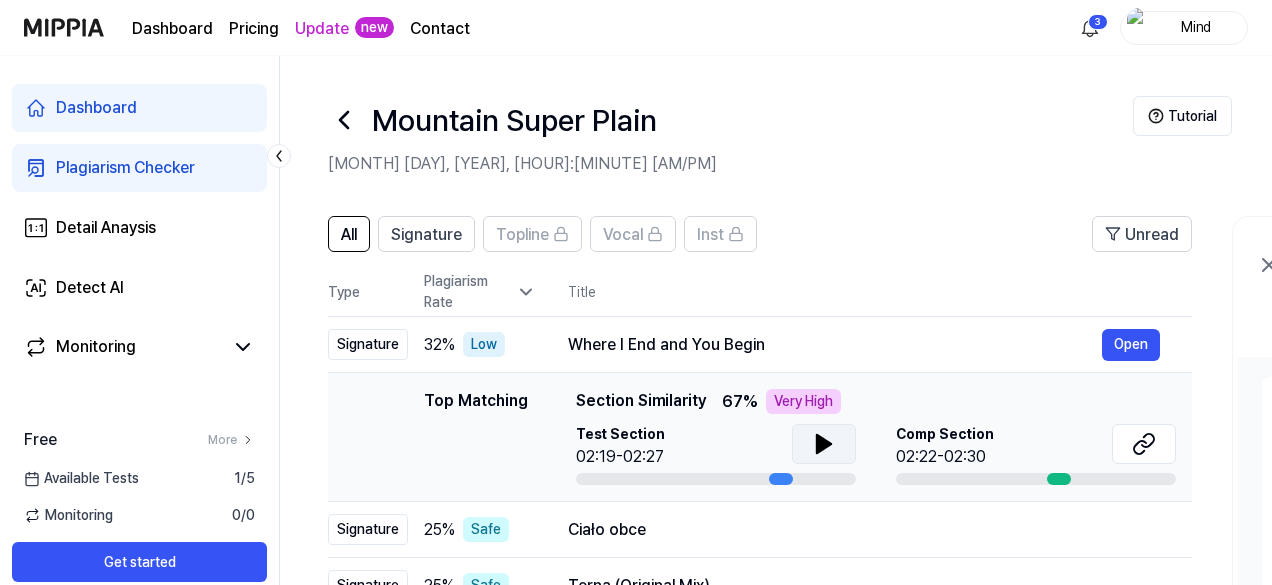 click 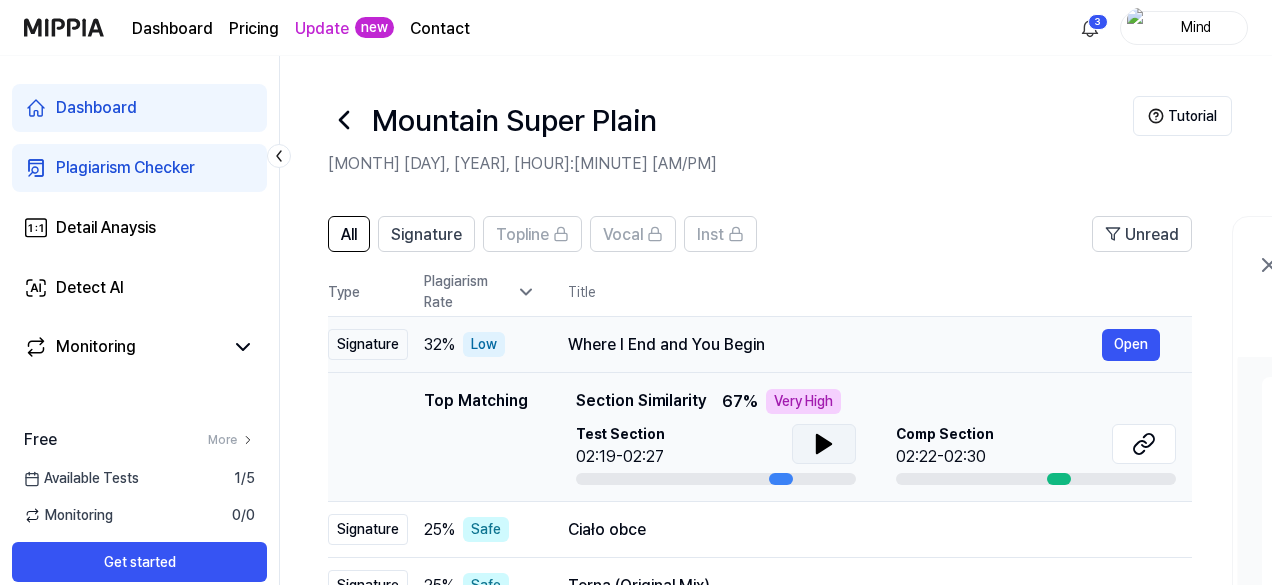 click on "Where I End and You Begin" at bounding box center (835, 345) 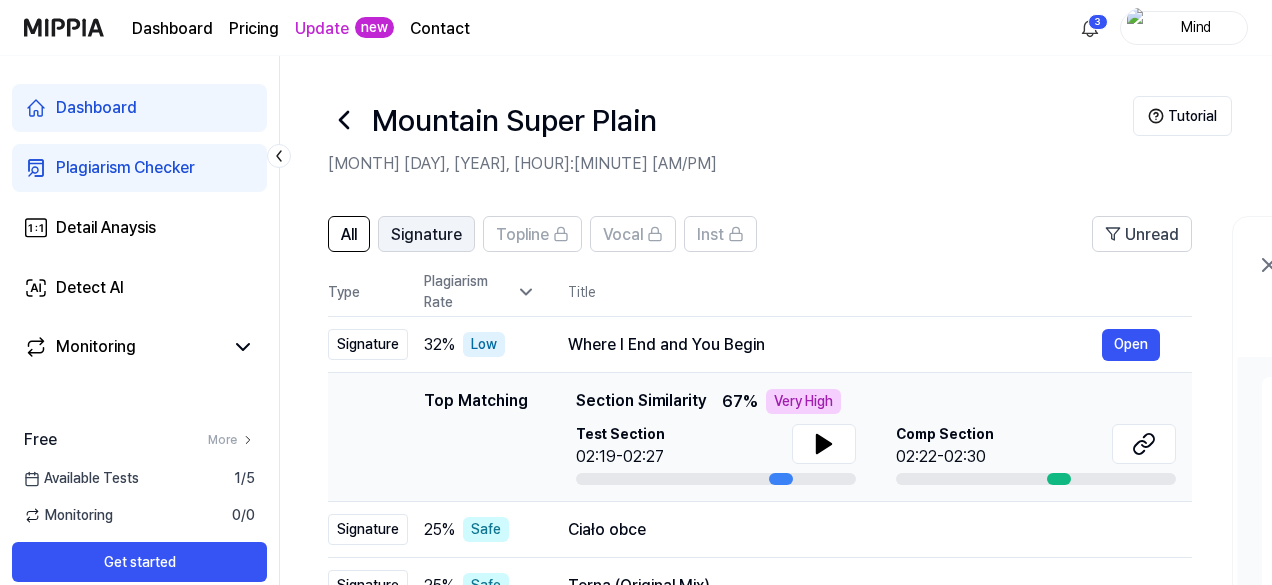 click on "Signature" at bounding box center [426, 235] 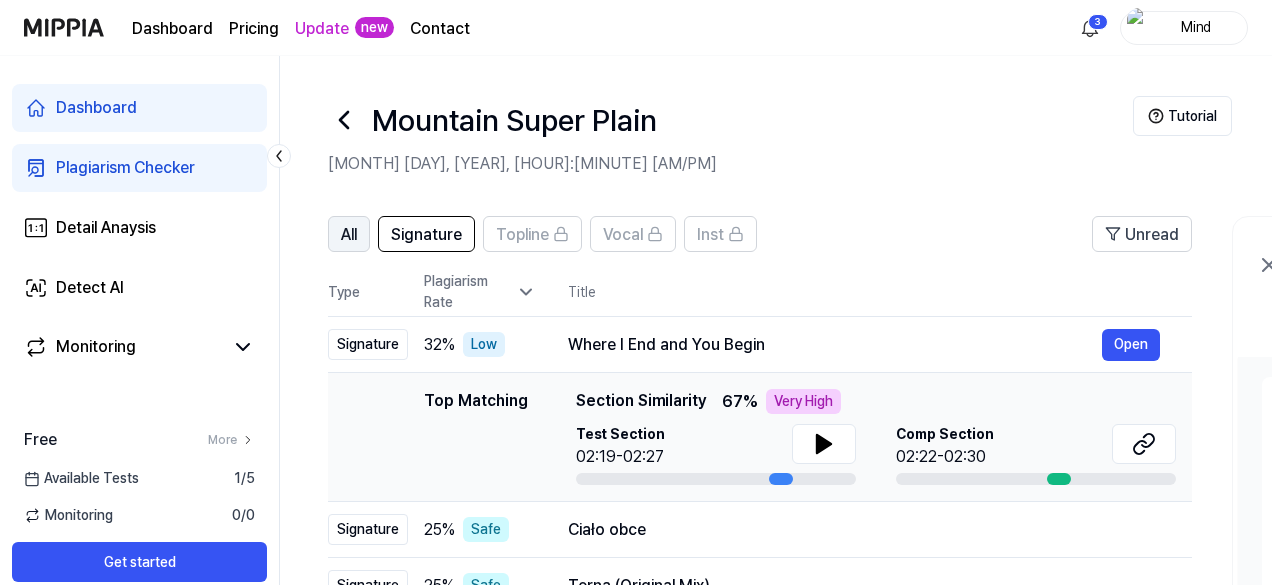 click on "All" at bounding box center [349, 234] 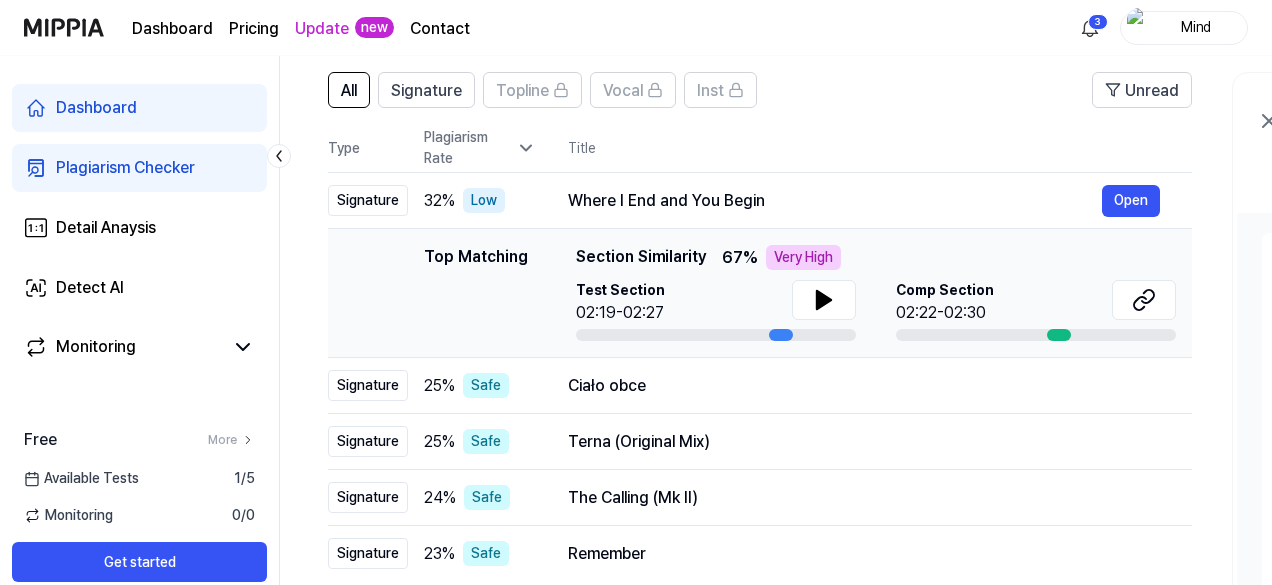 scroll, scrollTop: 130, scrollLeft: 0, axis: vertical 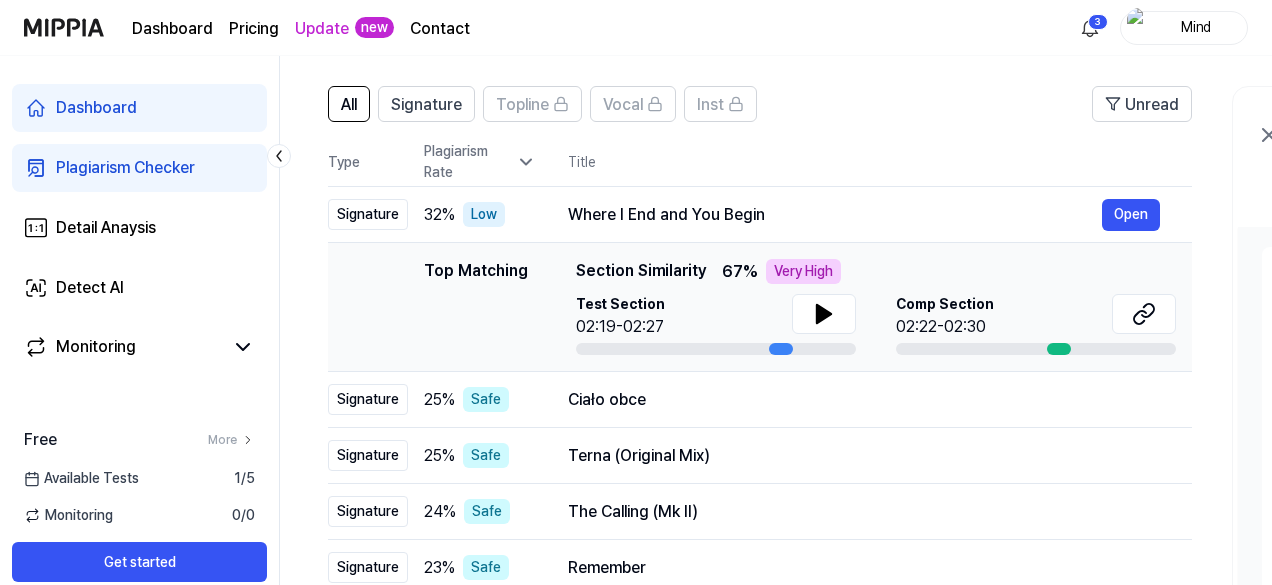 click 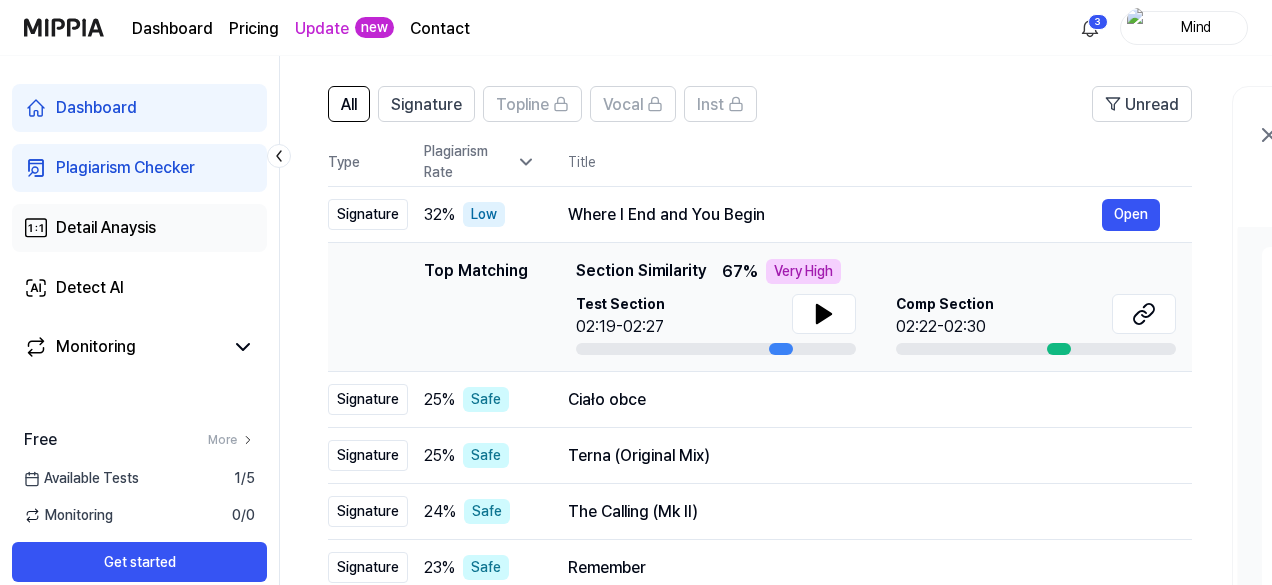 click on "Detail Anaysis" at bounding box center [106, 228] 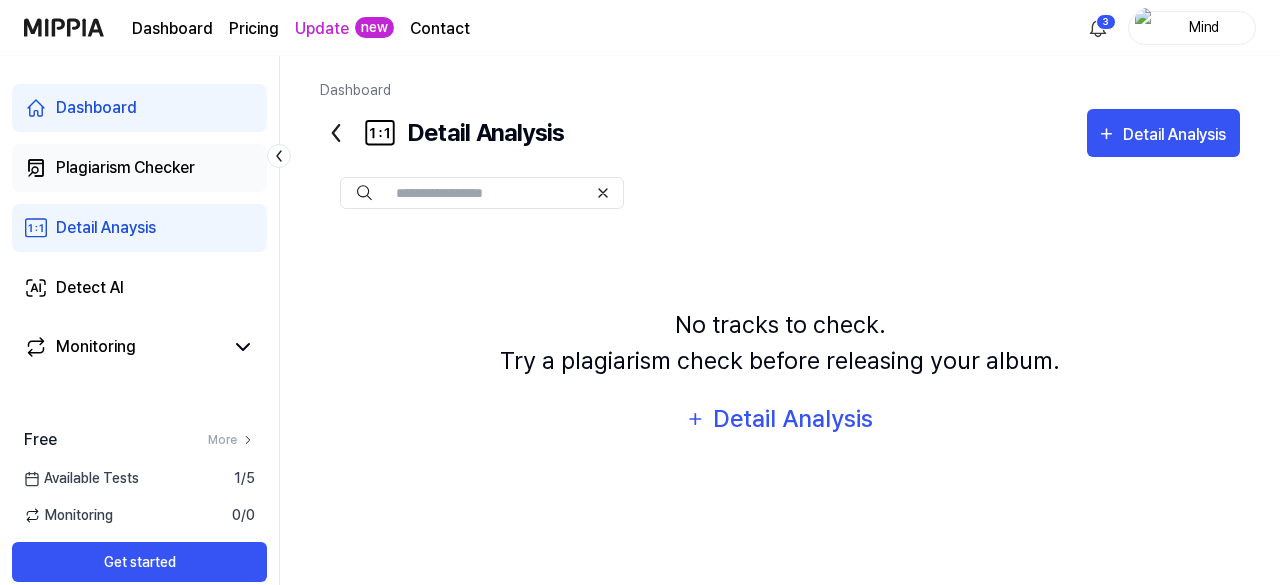 click on "Plagiarism Checker" at bounding box center (125, 168) 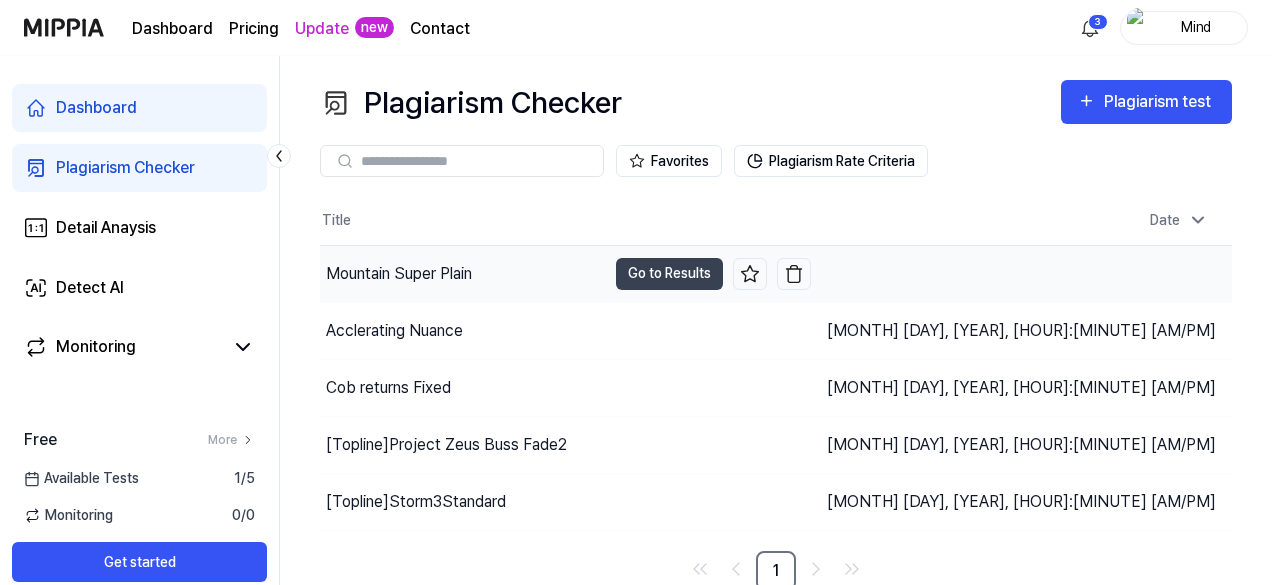 click on "Mountain Super Plain" at bounding box center [463, 274] 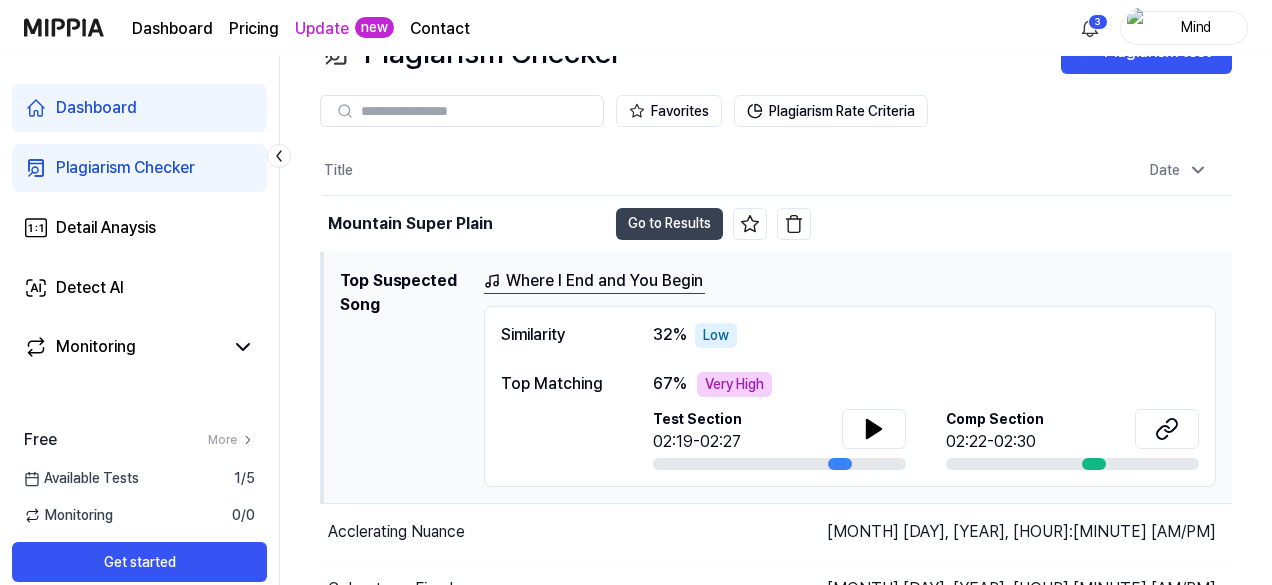 scroll, scrollTop: 68, scrollLeft: 0, axis: vertical 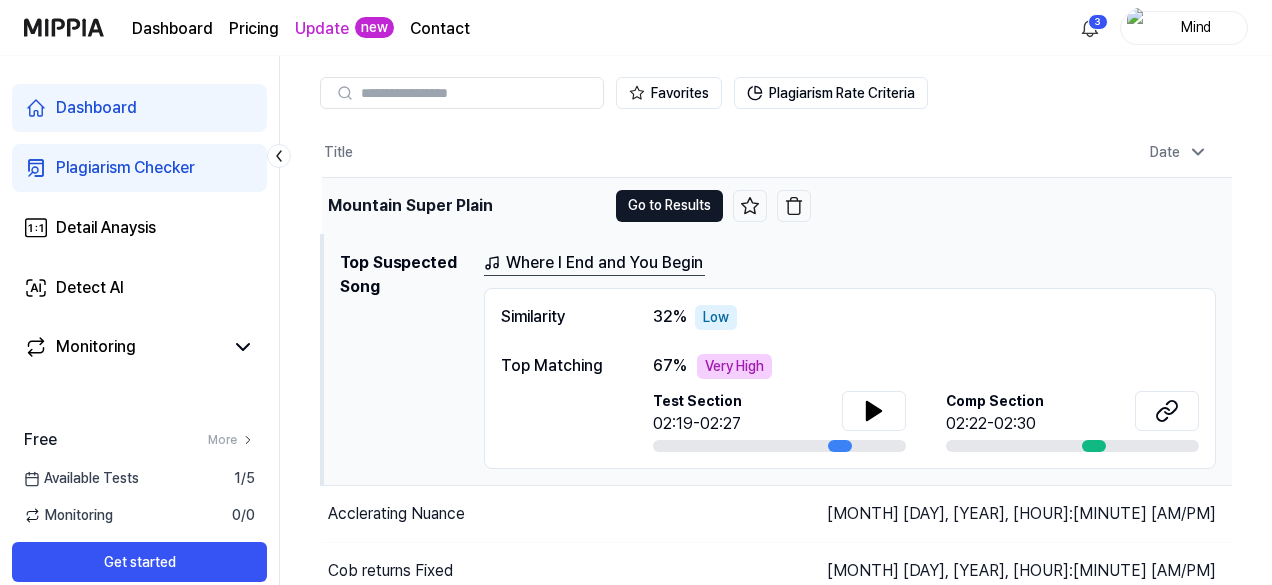 click on "Go to Results" at bounding box center [669, 206] 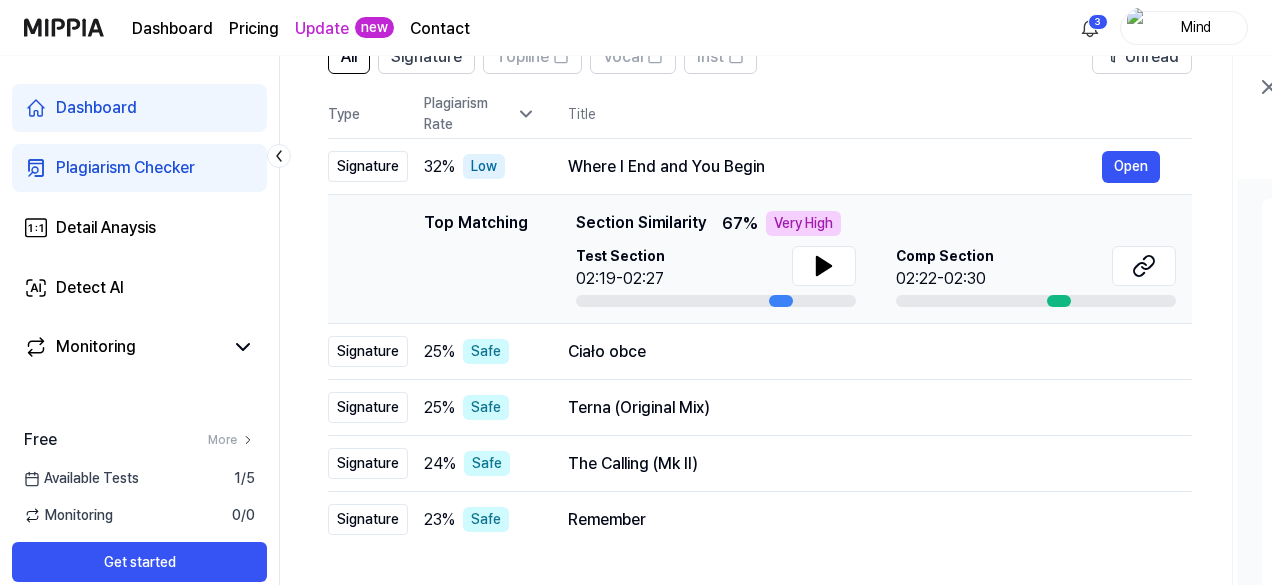 scroll, scrollTop: 176, scrollLeft: 0, axis: vertical 